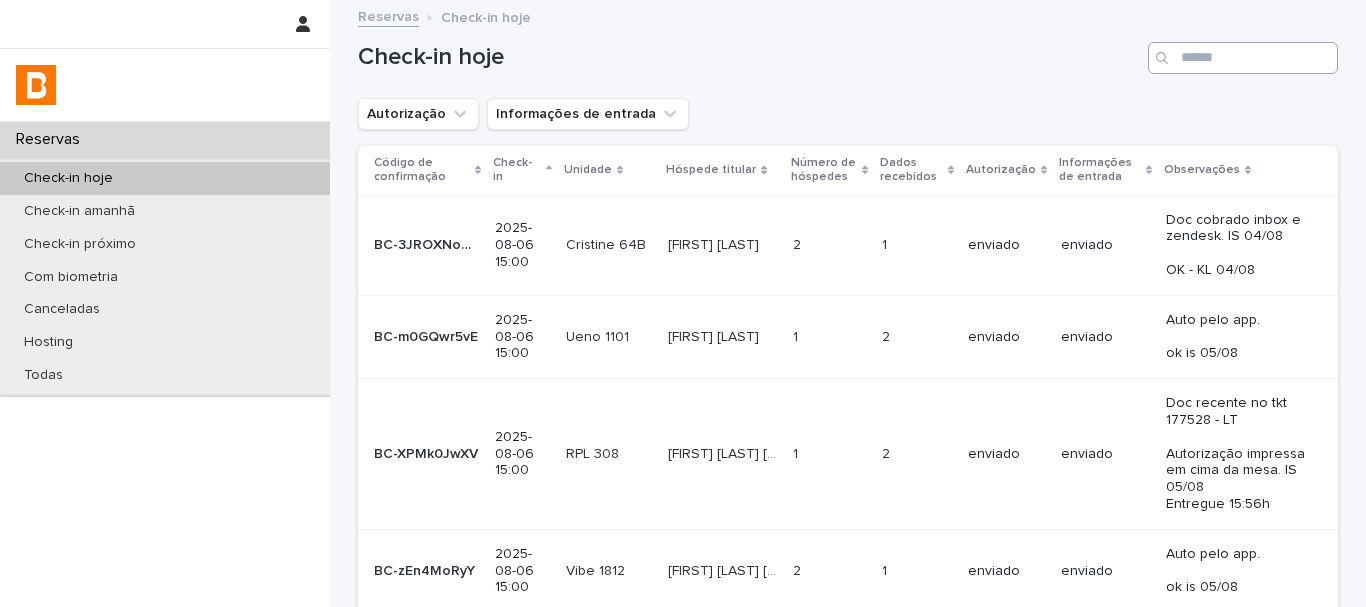 scroll, scrollTop: 0, scrollLeft: 0, axis: both 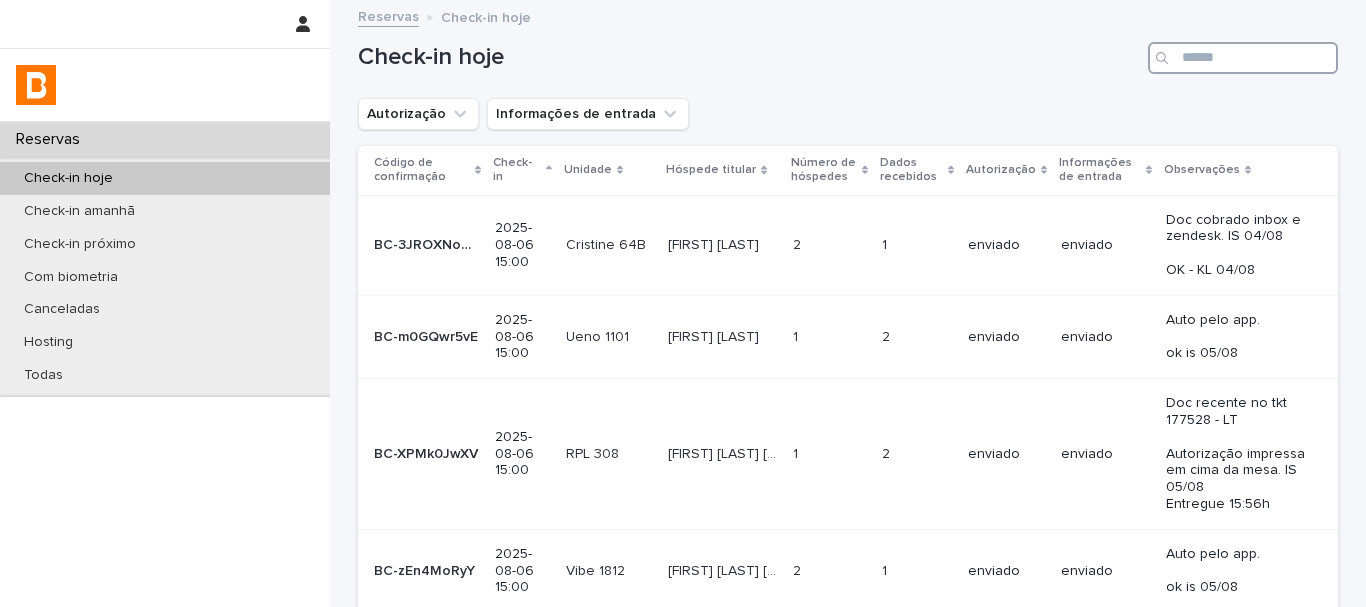 click at bounding box center [1243, 58] 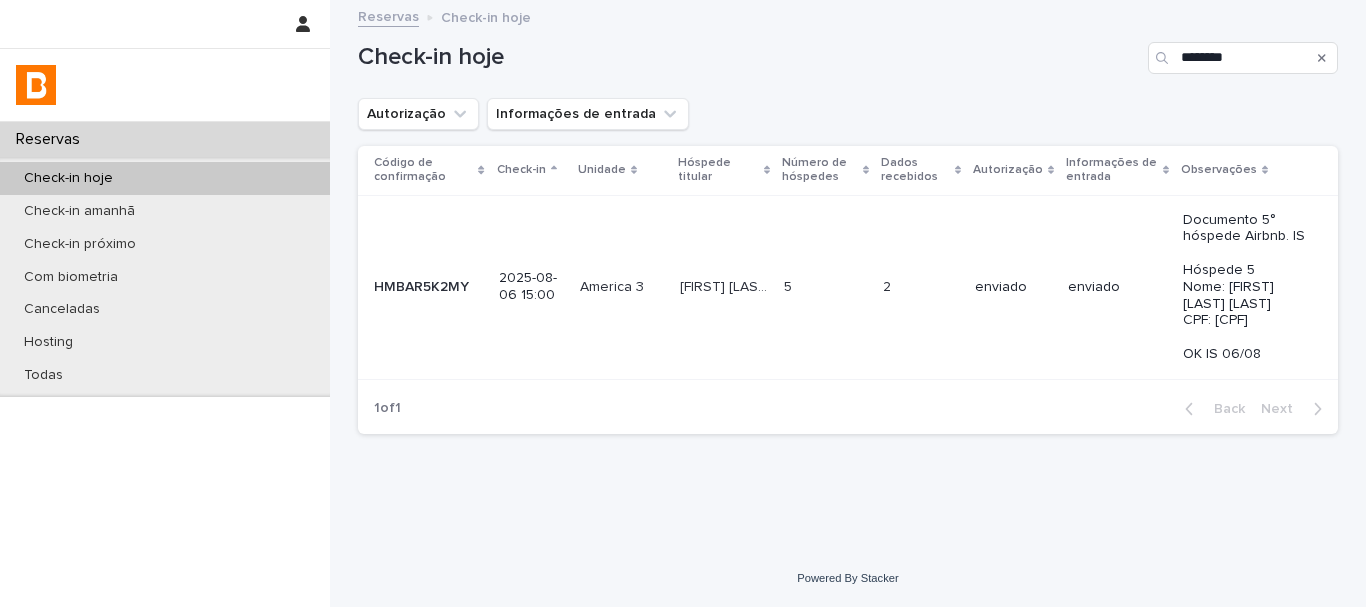 click on "Autorização Informações de entrada" at bounding box center (848, 114) 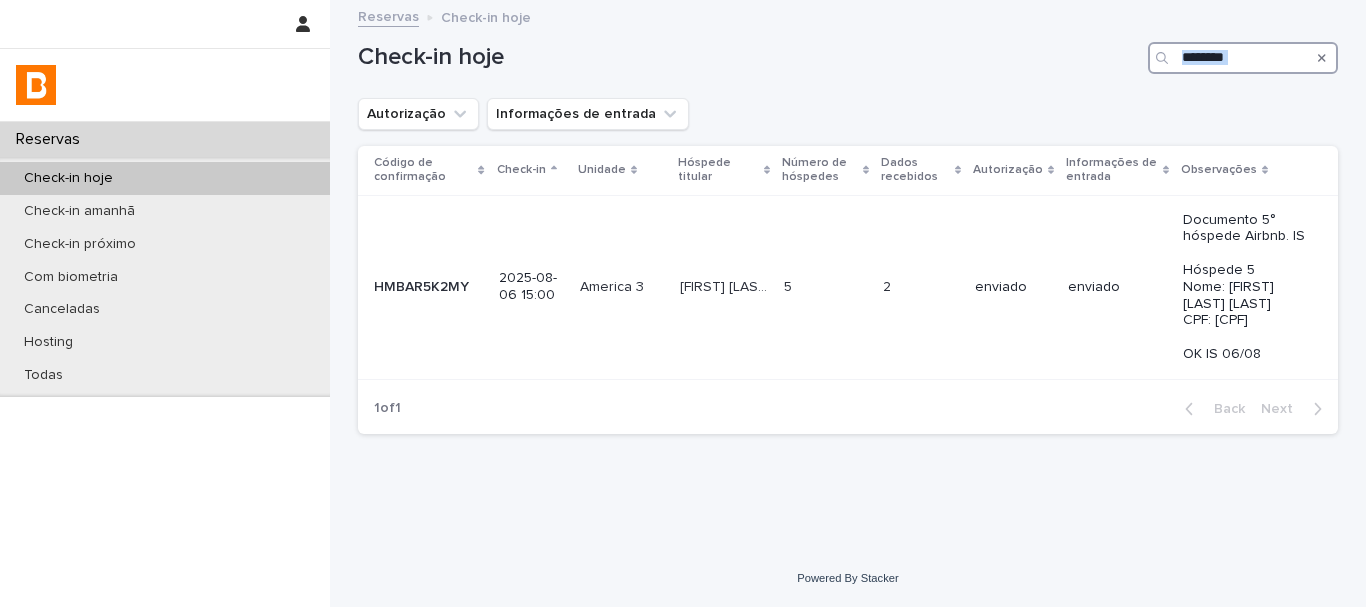 click on "*******" at bounding box center [1243, 58] 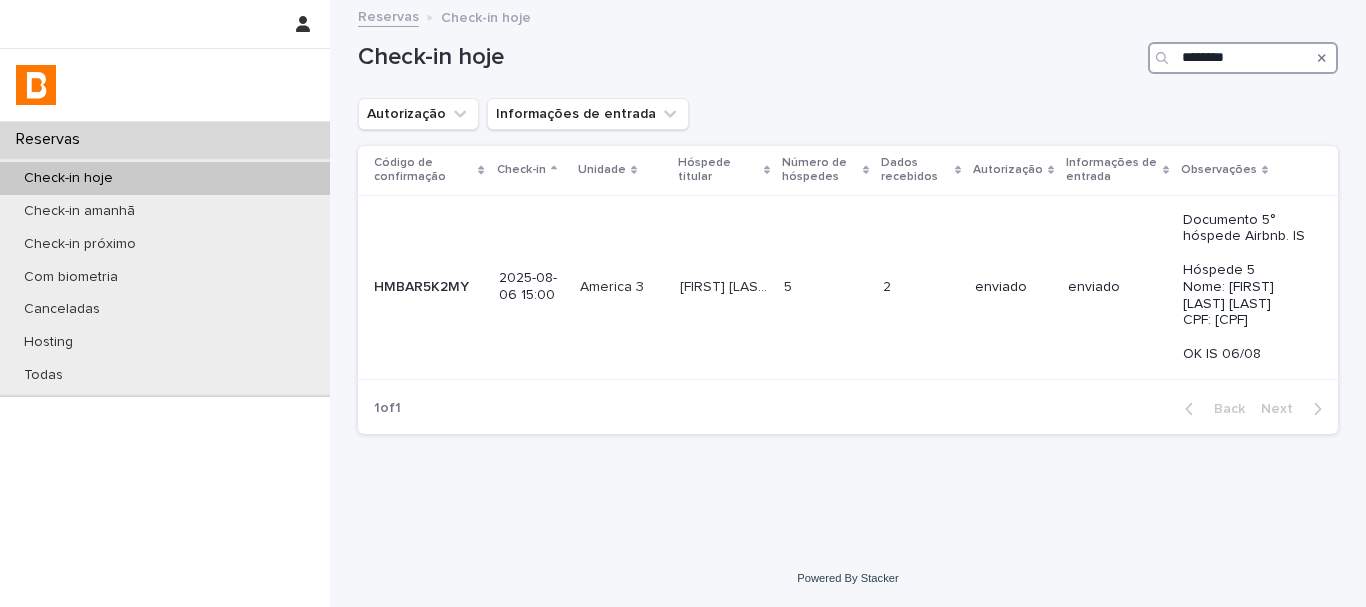 click on "*******" at bounding box center (1243, 58) 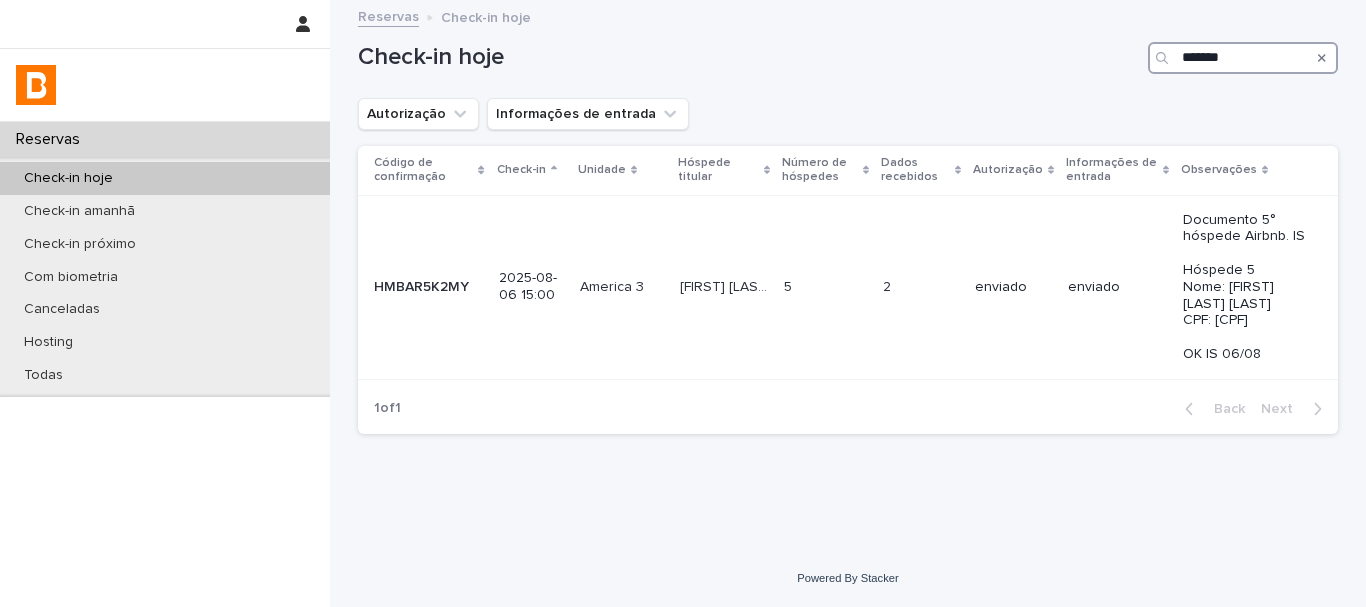 type on "********" 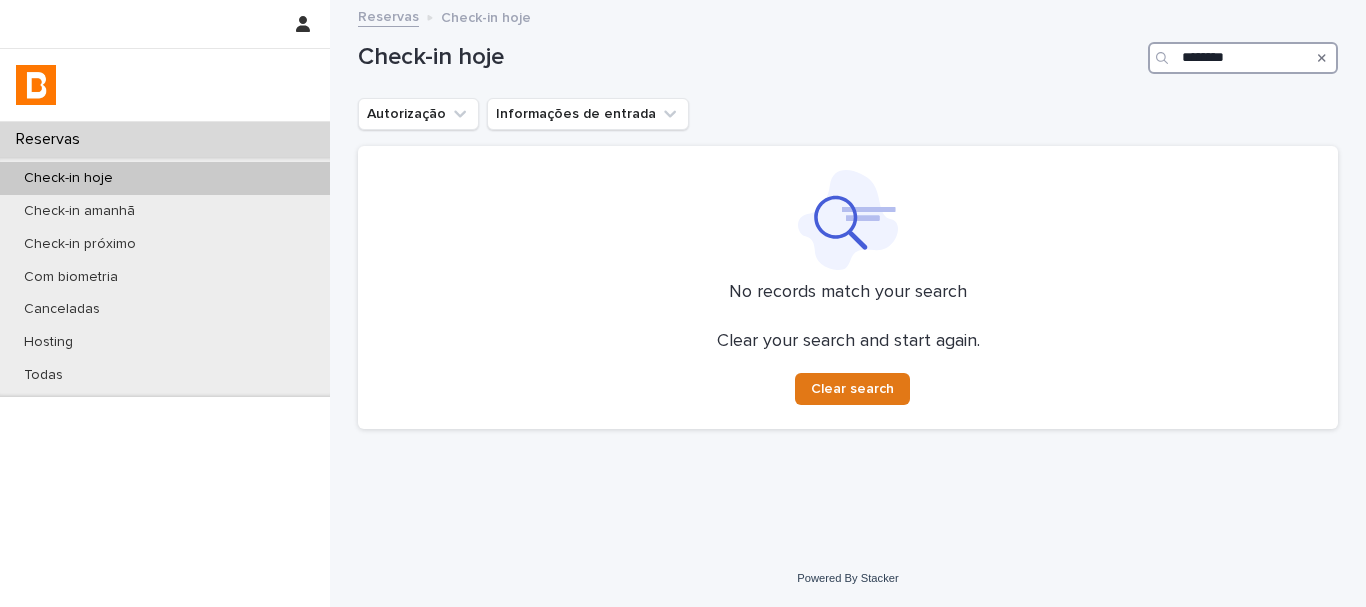 drag, startPoint x: 1245, startPoint y: 66, endPoint x: 1036, endPoint y: 65, distance: 209.0024 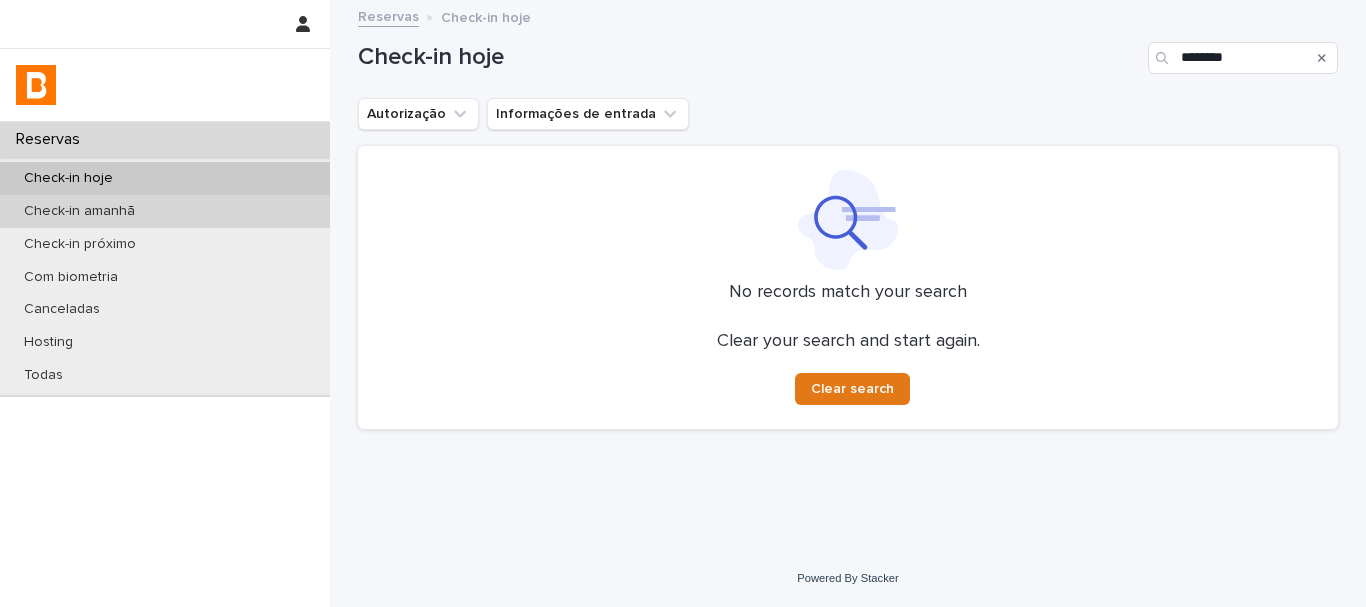 click on "Check-in amanhã" at bounding box center (165, 211) 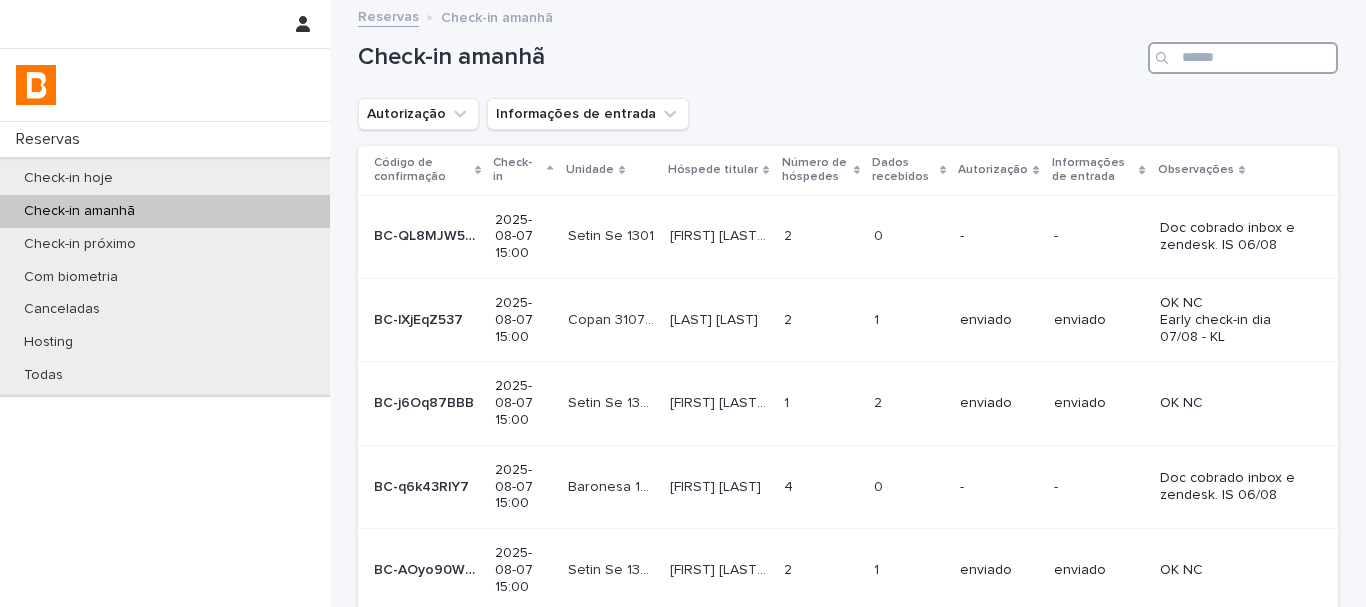 click at bounding box center [1243, 58] 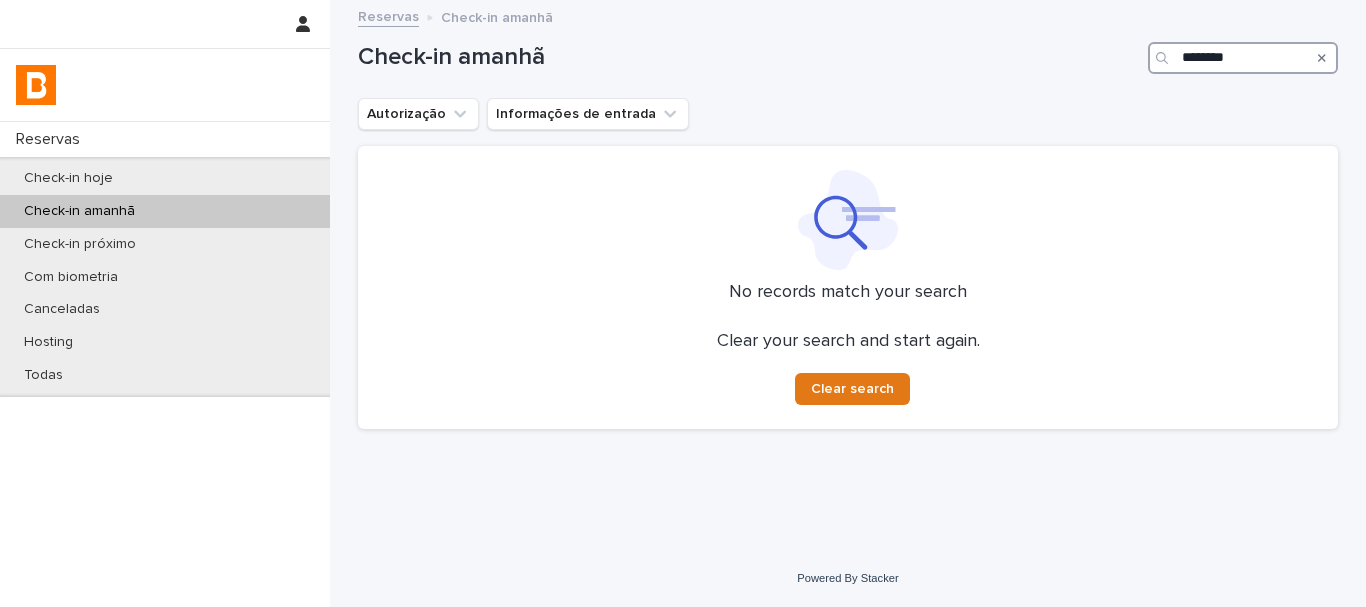 type on "********" 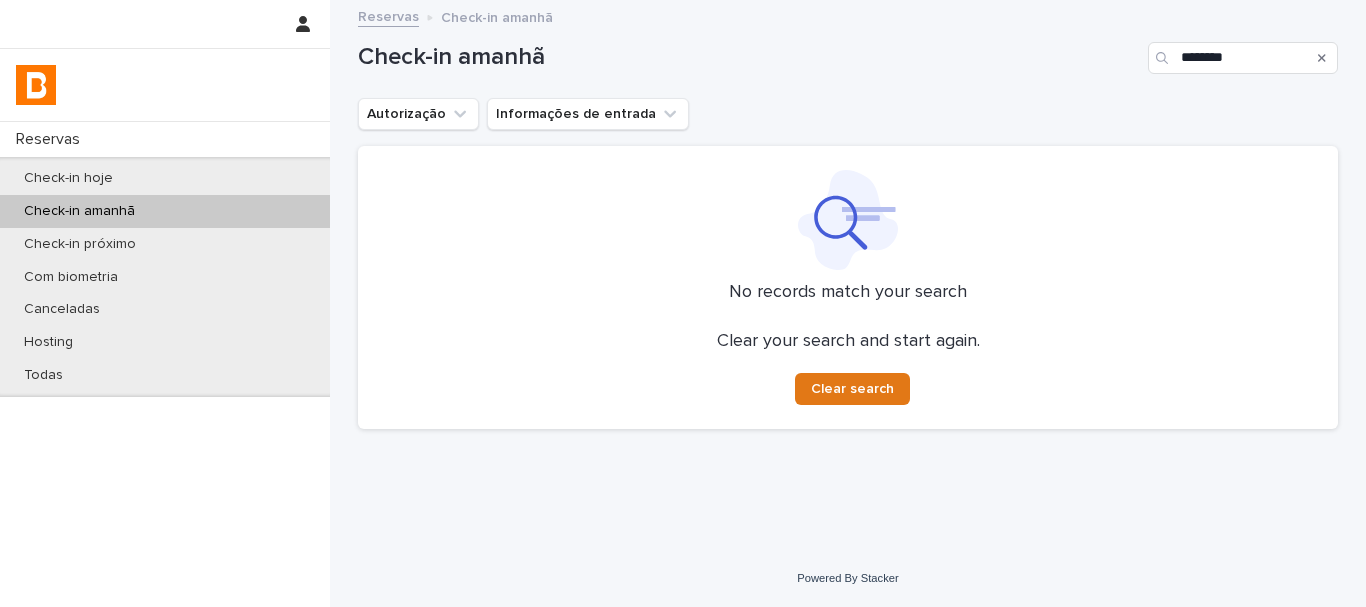click on "Check-in amanhã ********" at bounding box center (848, 50) 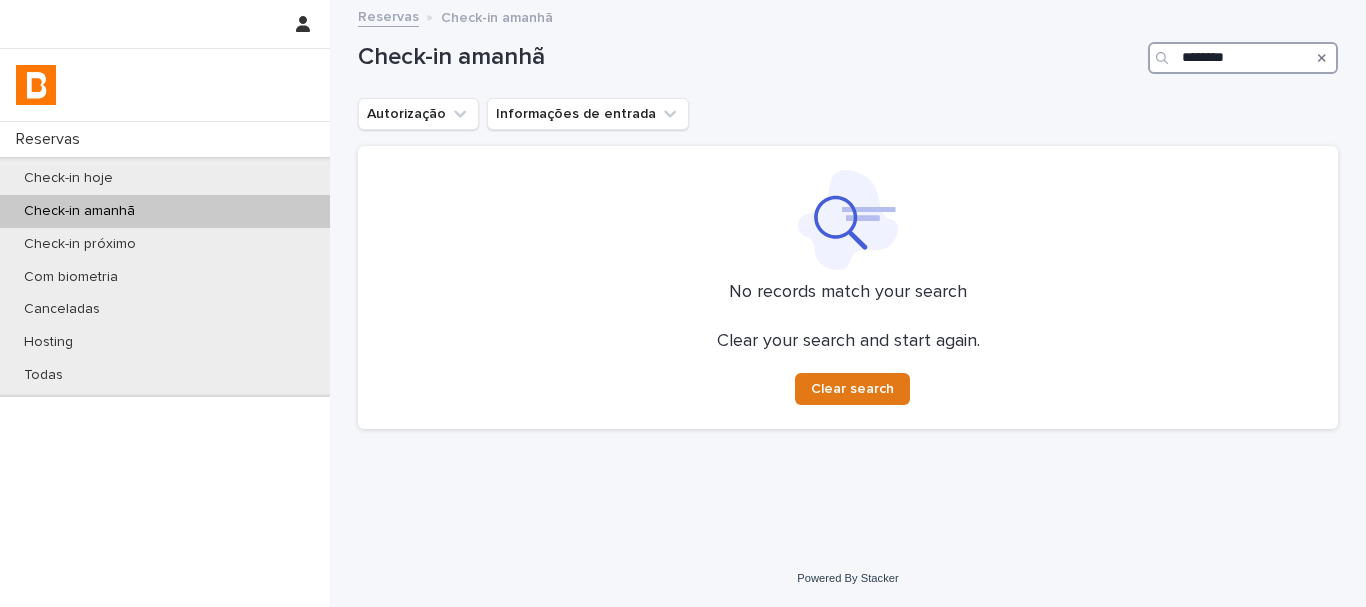click on "********" at bounding box center [1243, 58] 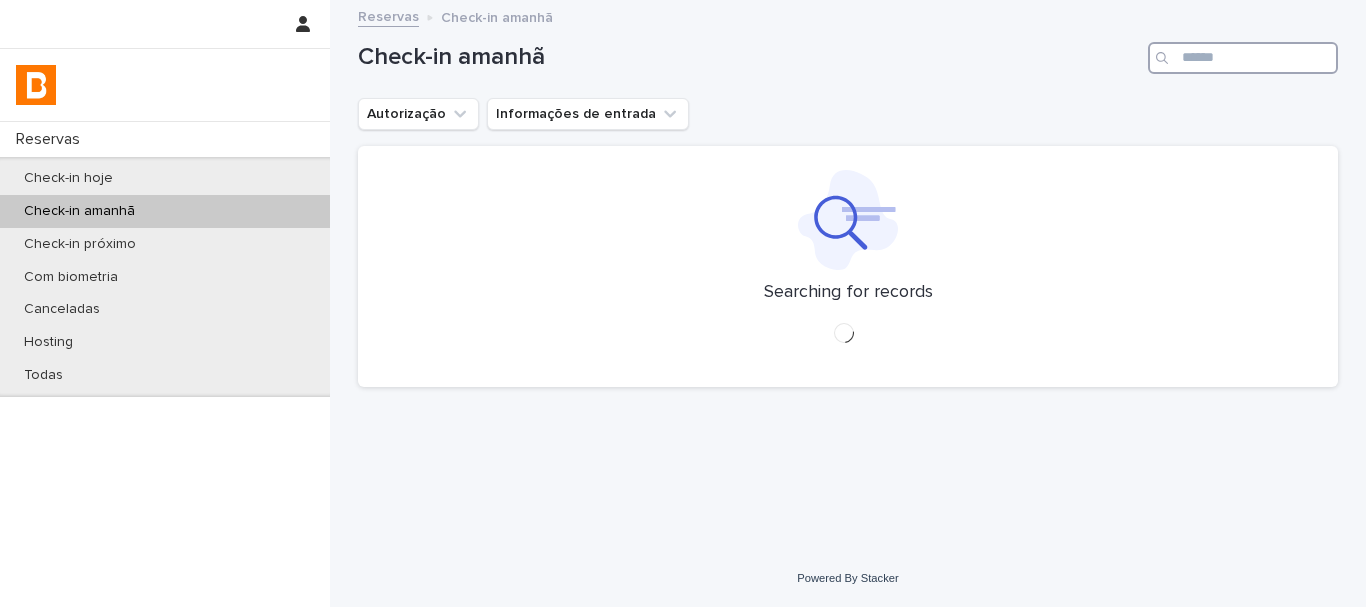type 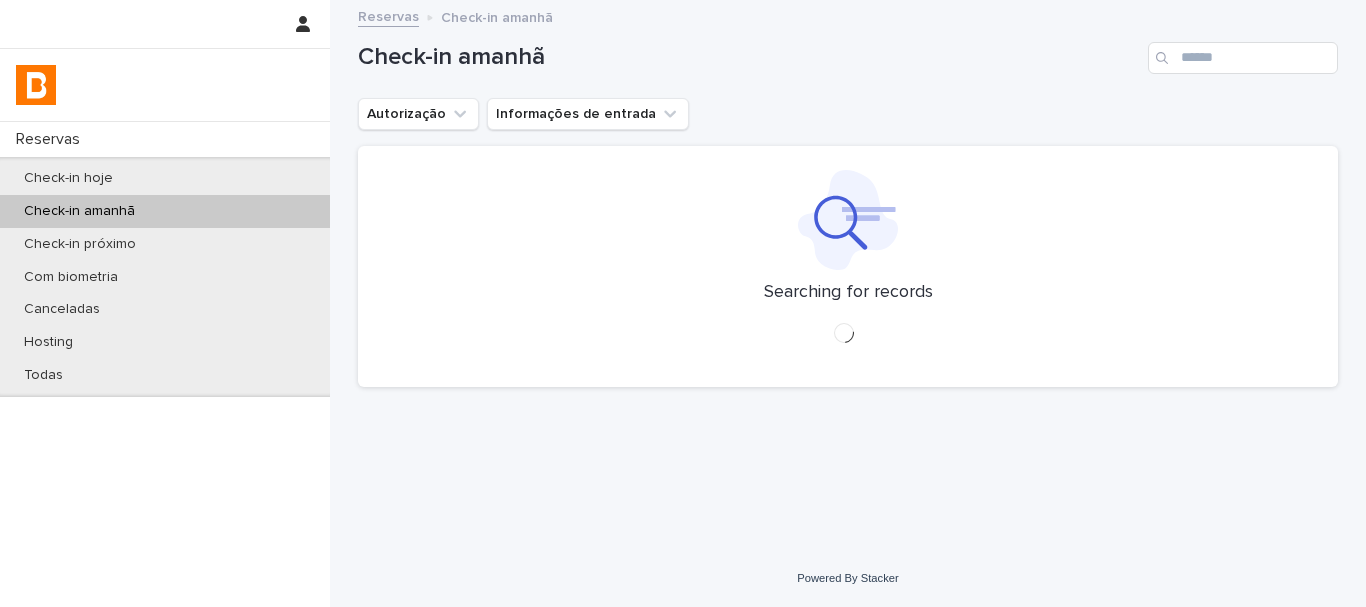 click on "Check-in amanhã" at bounding box center [848, 50] 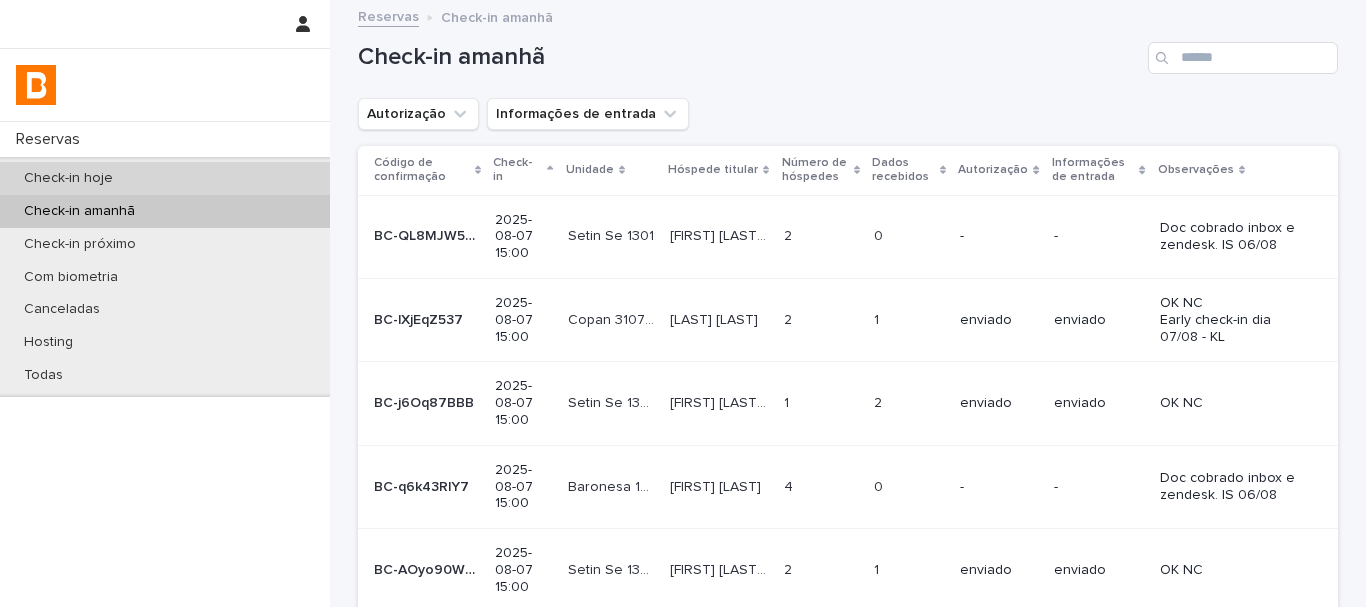 click on "Check-in hoje" at bounding box center (165, 178) 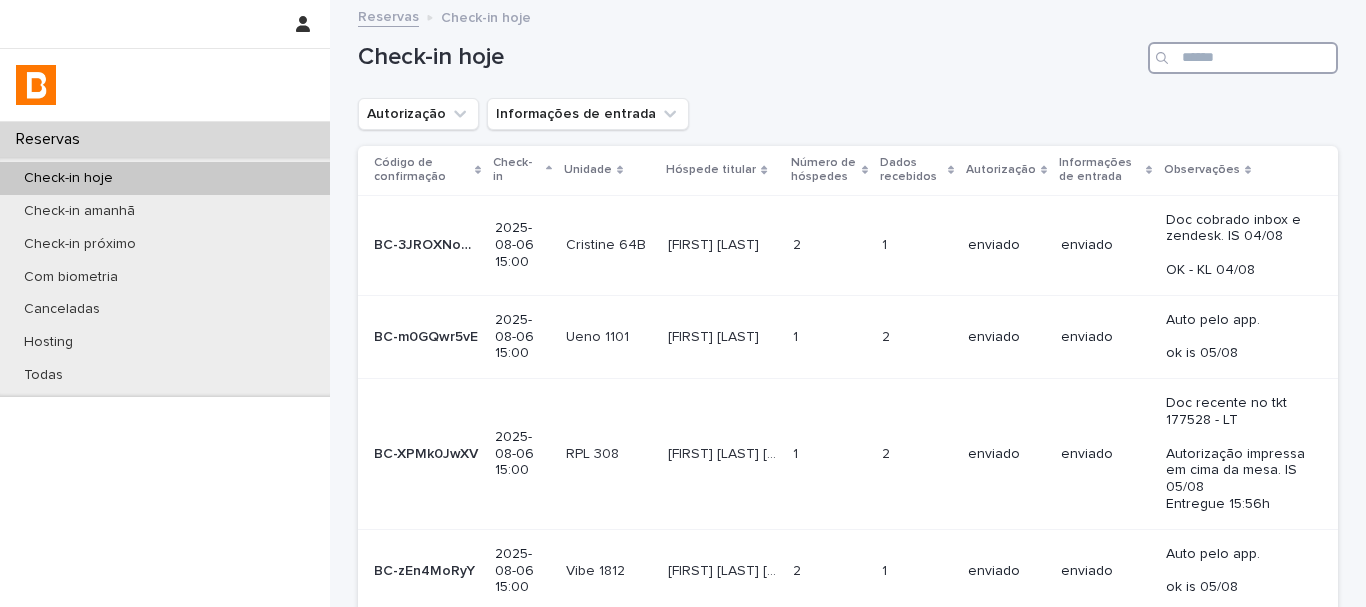 click at bounding box center [1243, 58] 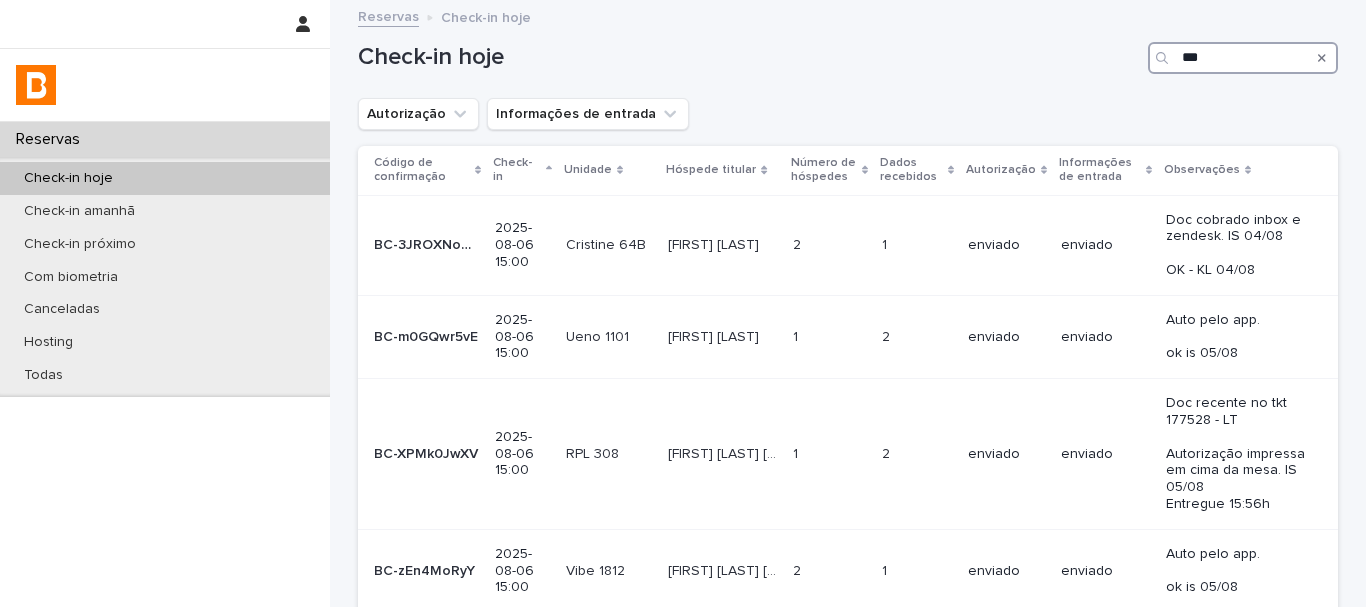type on "****" 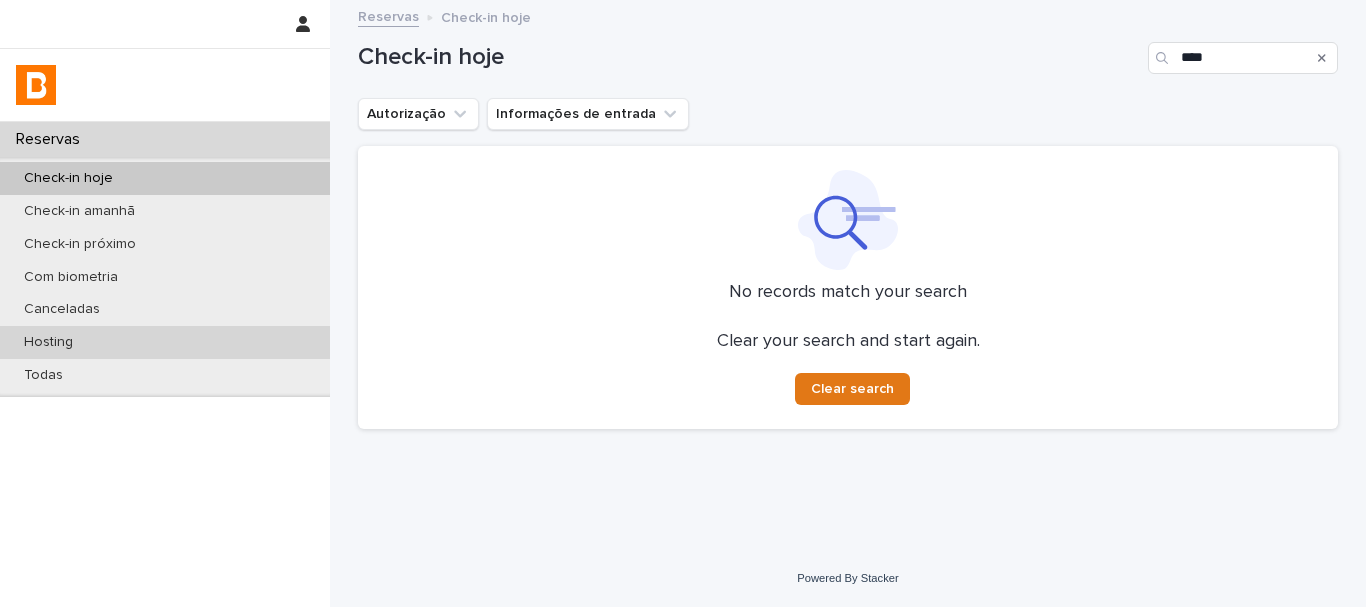 click on "Hosting" at bounding box center [165, 342] 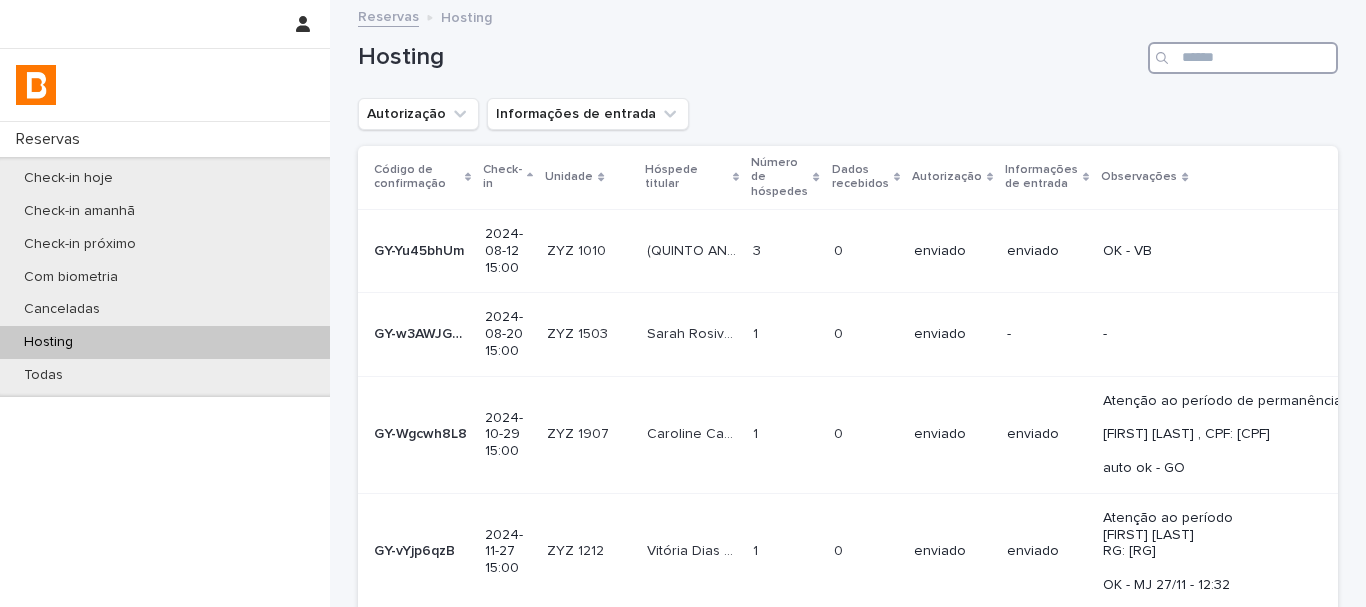 click at bounding box center [1243, 58] 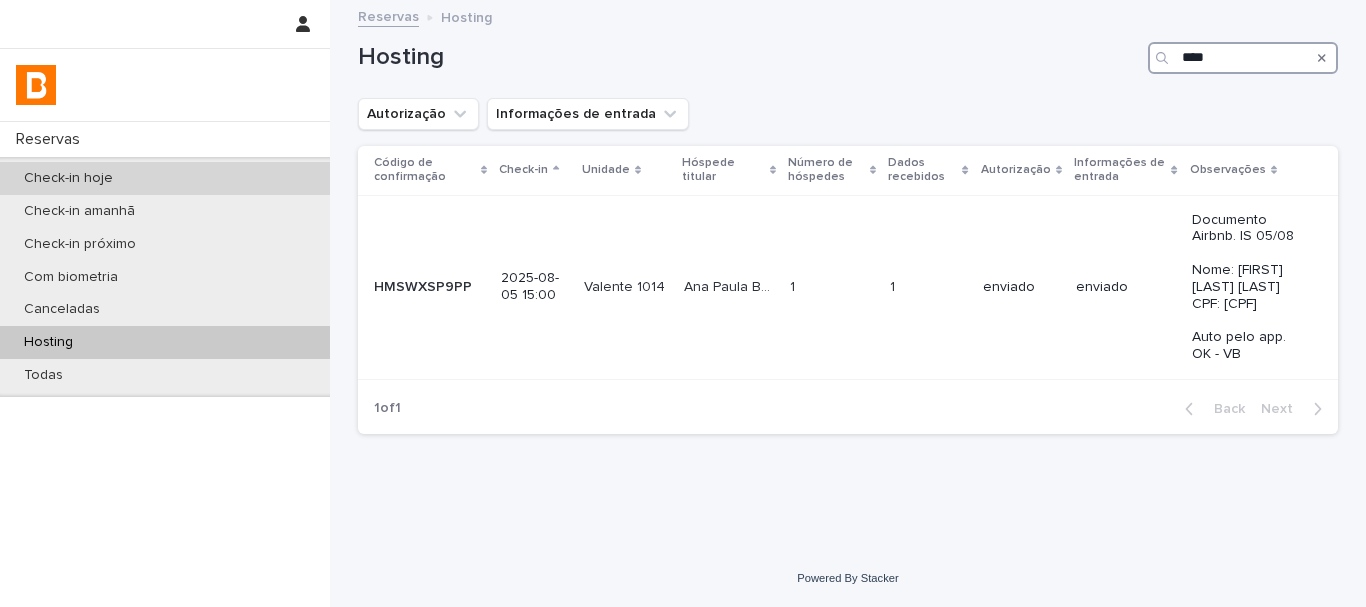 type on "****" 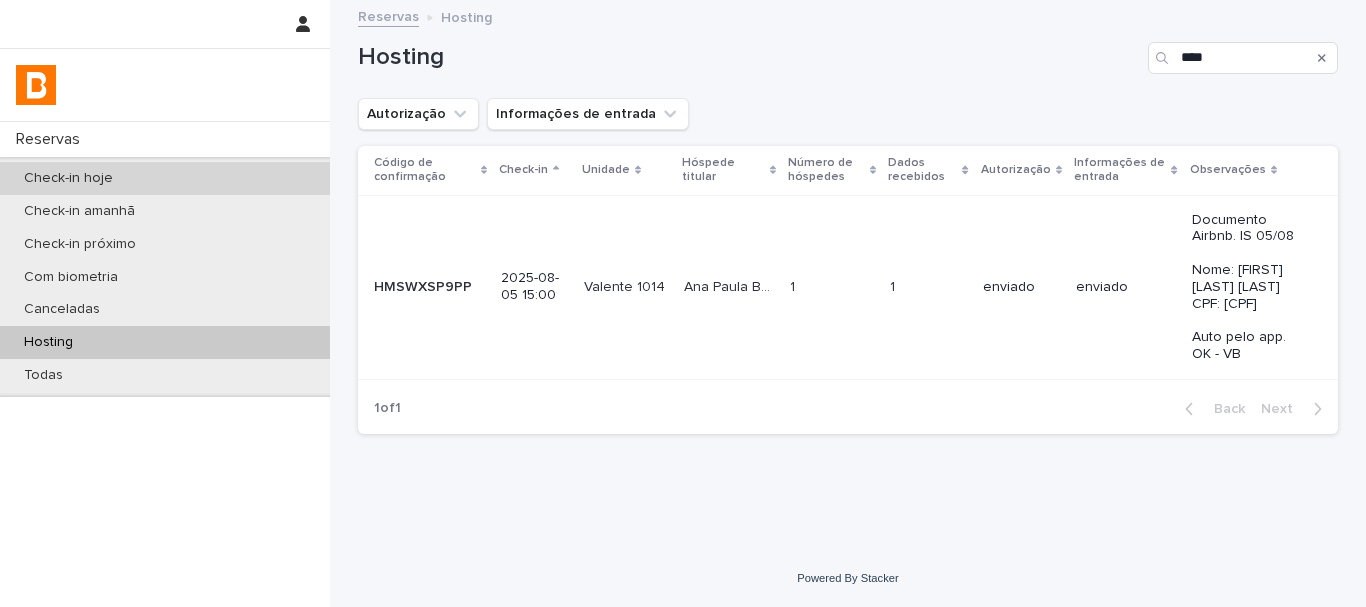 click on "Check-in hoje" at bounding box center (165, 178) 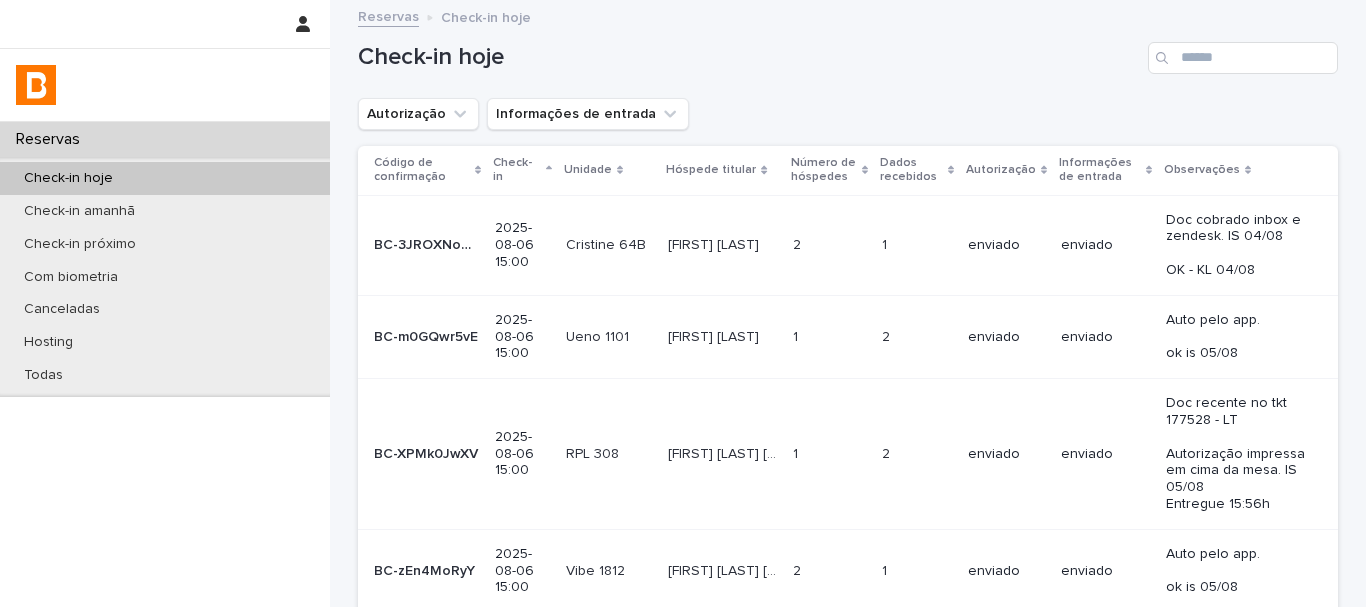 click on "Check-in hoje" at bounding box center [749, 57] 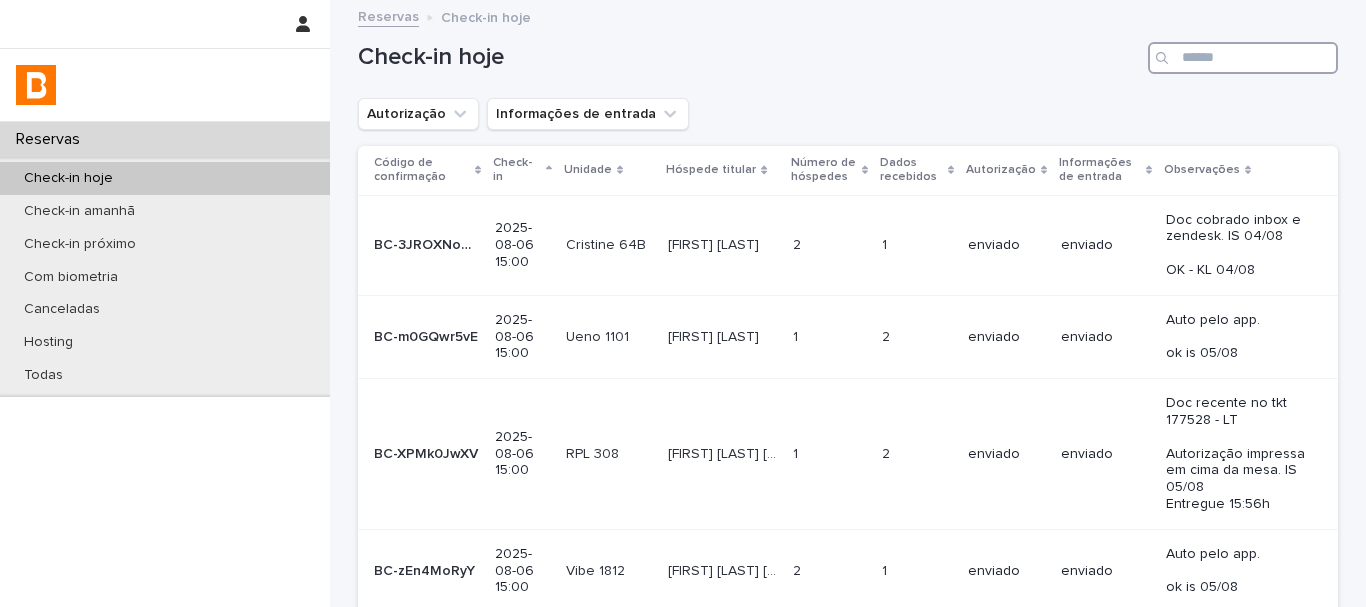 click at bounding box center (1243, 58) 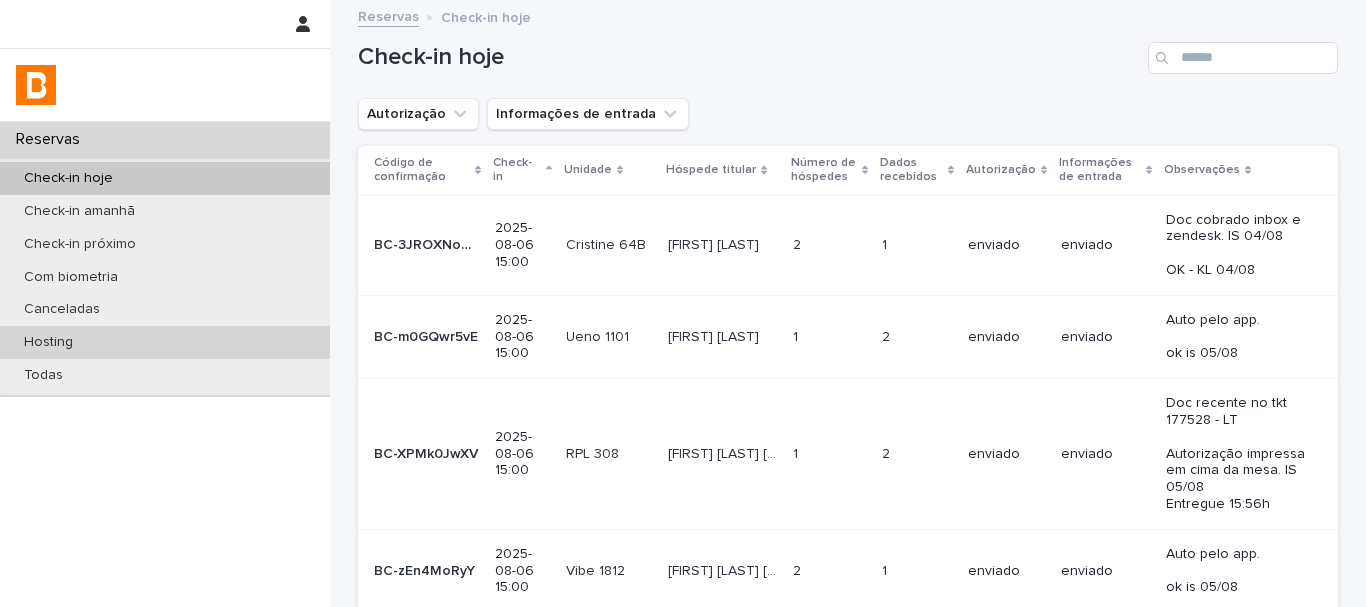 click on "Hosting" at bounding box center [165, 342] 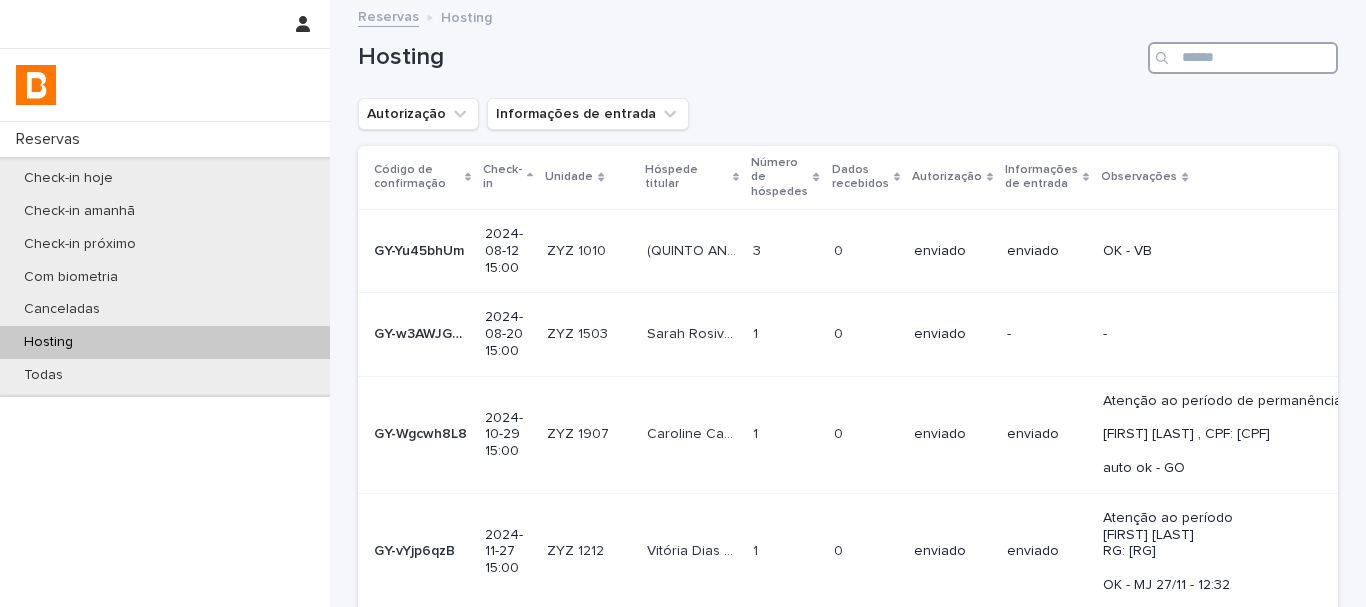 click at bounding box center [1243, 58] 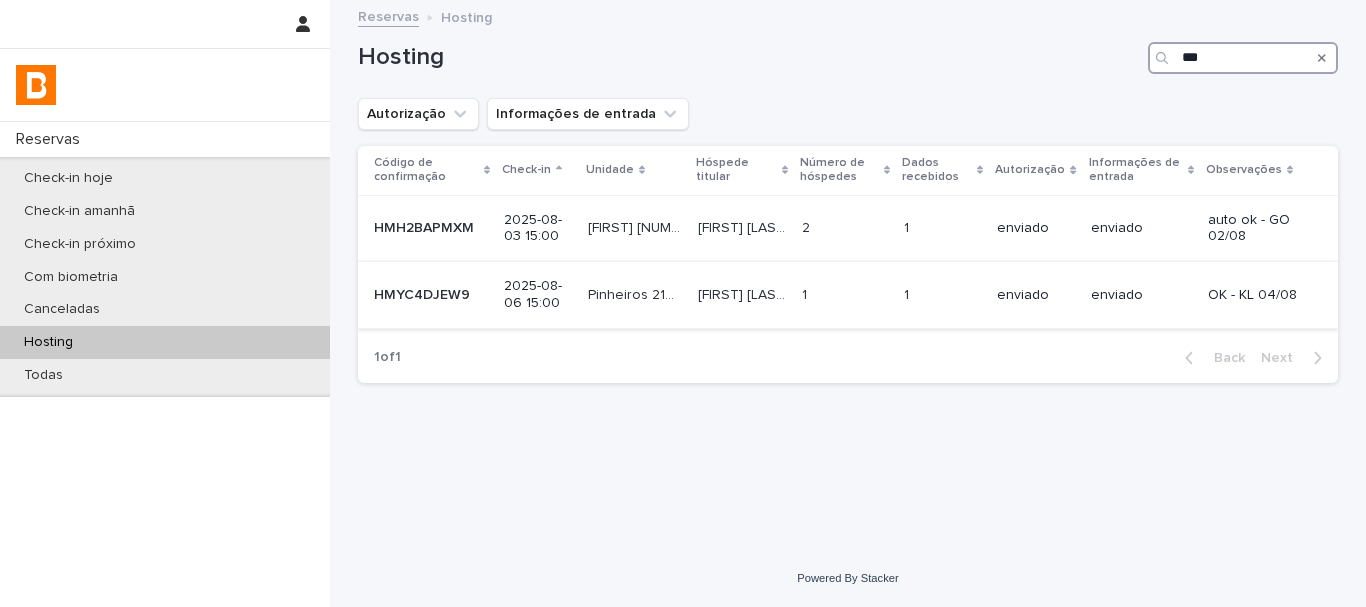 type on "***" 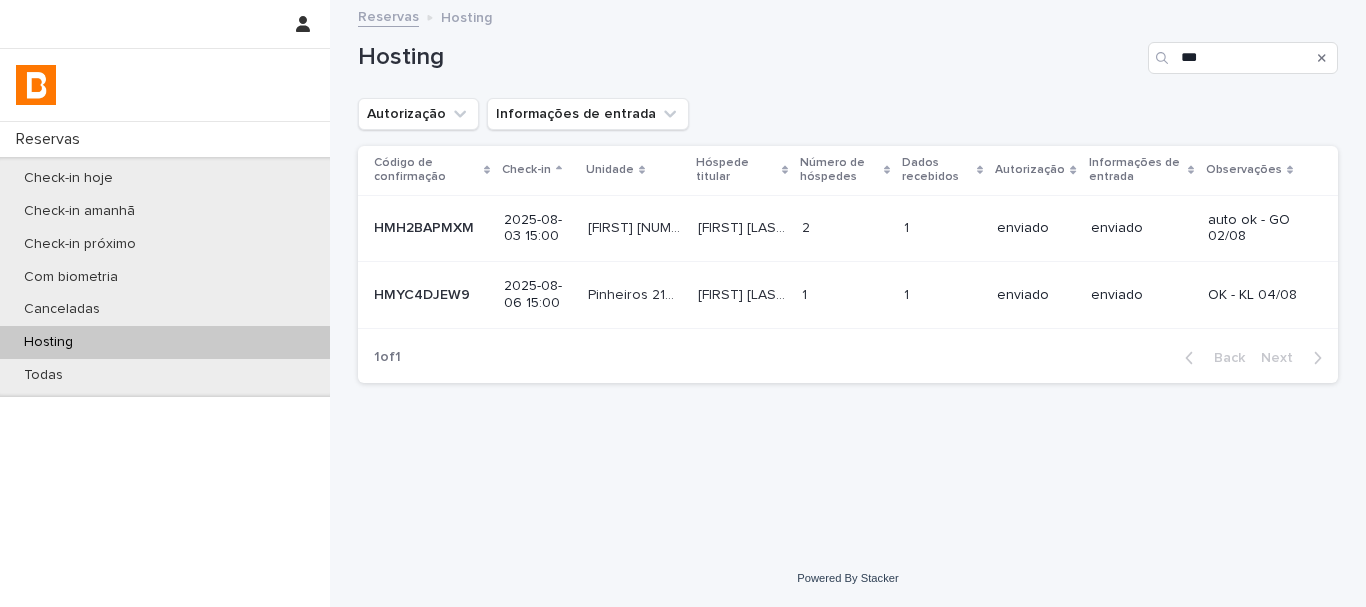 click on "1 1" at bounding box center (845, 295) 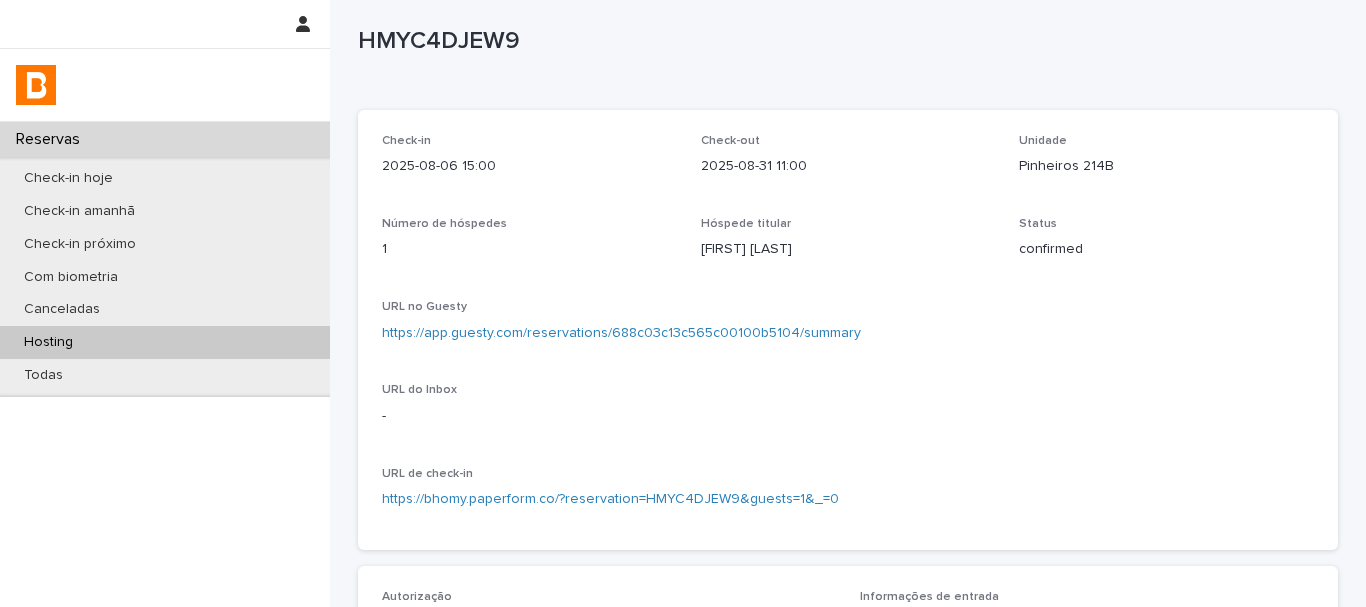 scroll, scrollTop: 0, scrollLeft: 0, axis: both 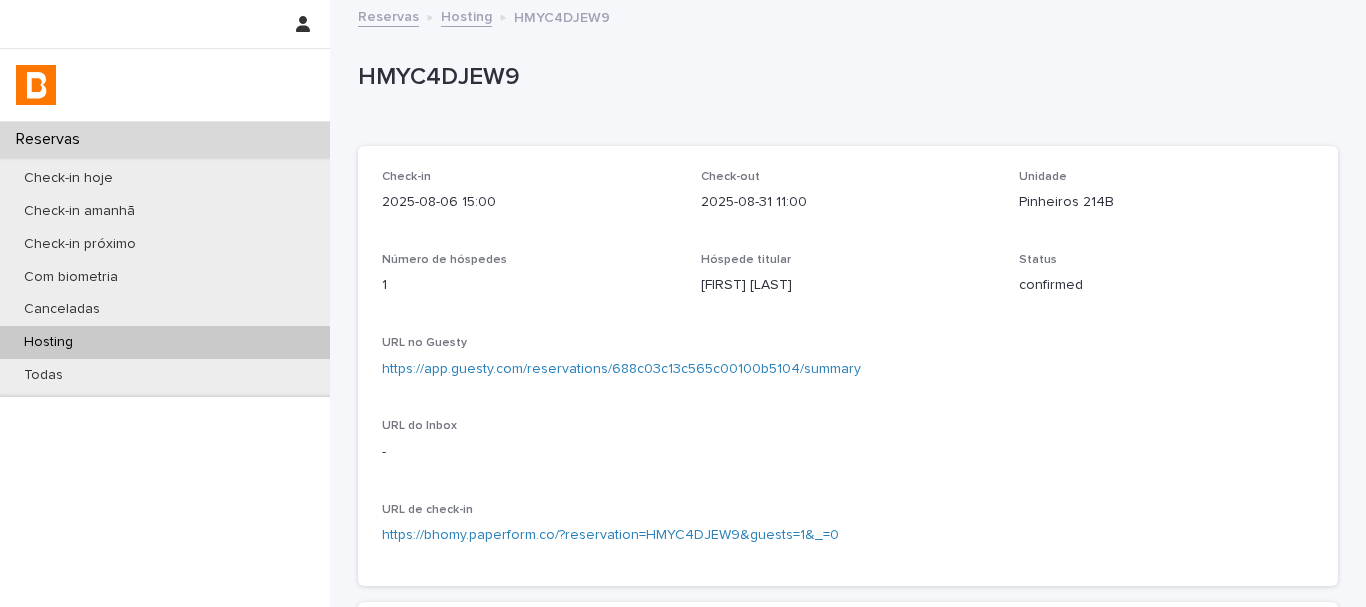 click on "HMYC4DJEW9" at bounding box center [844, 77] 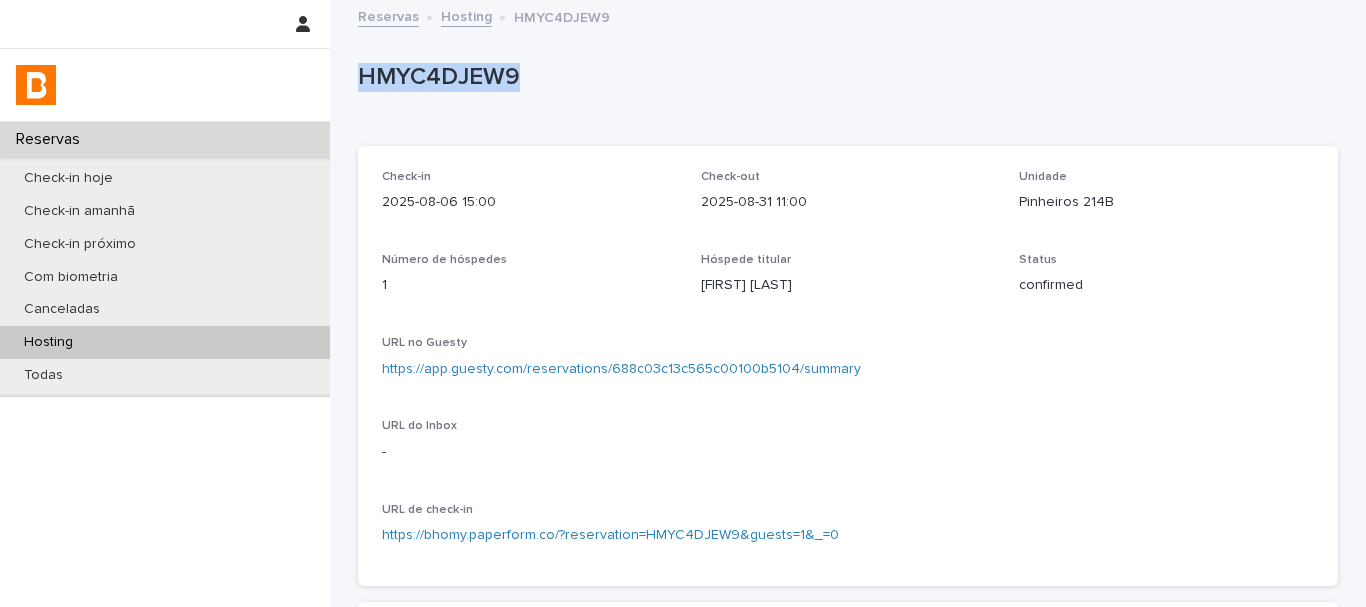 click on "HMYC4DJEW9" at bounding box center [844, 77] 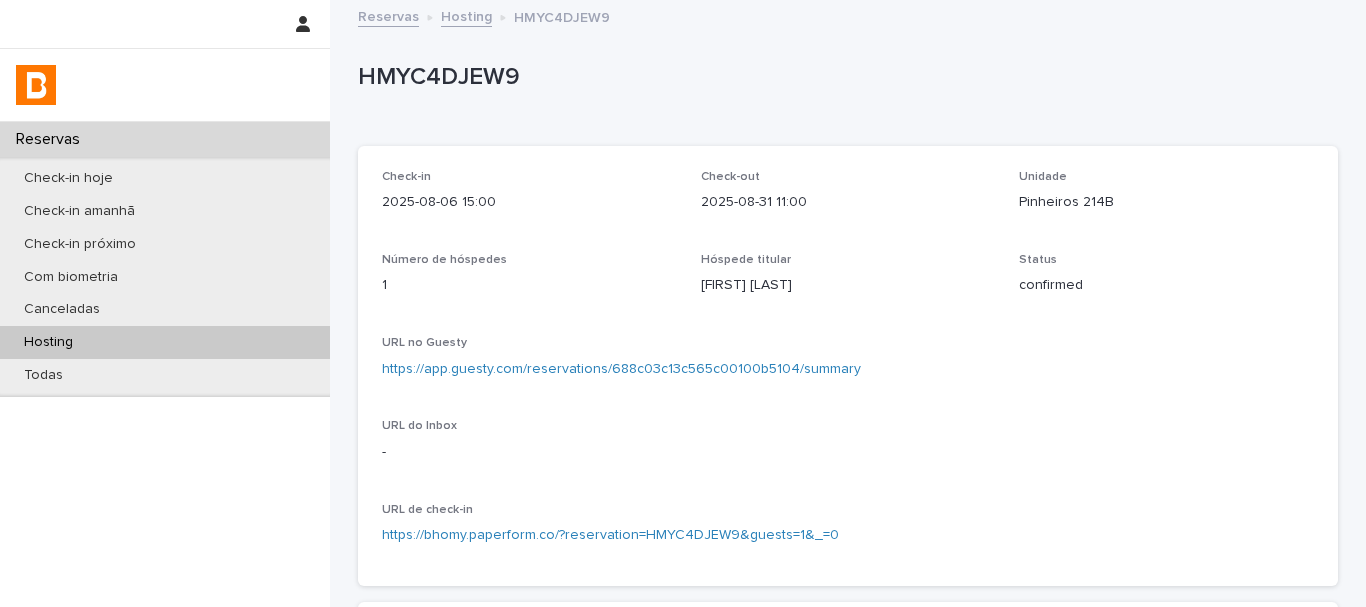 click on "HMYC4DJEW9" at bounding box center [844, 77] 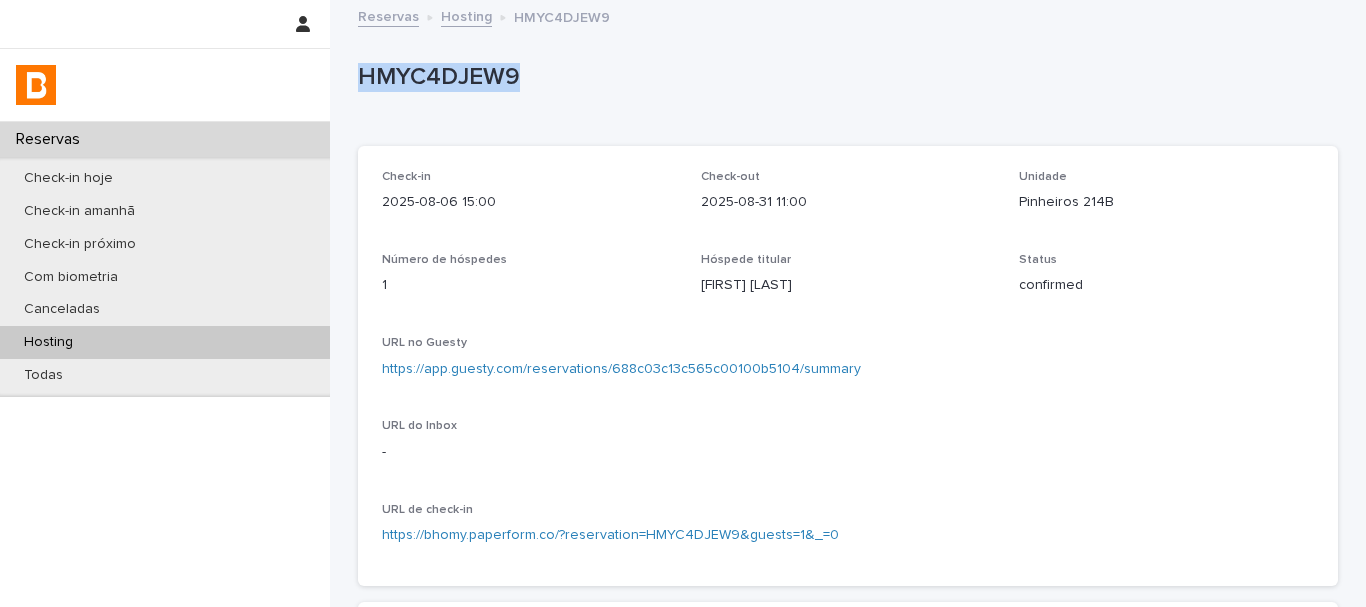 click on "HMYC4DJEW9" at bounding box center [844, 77] 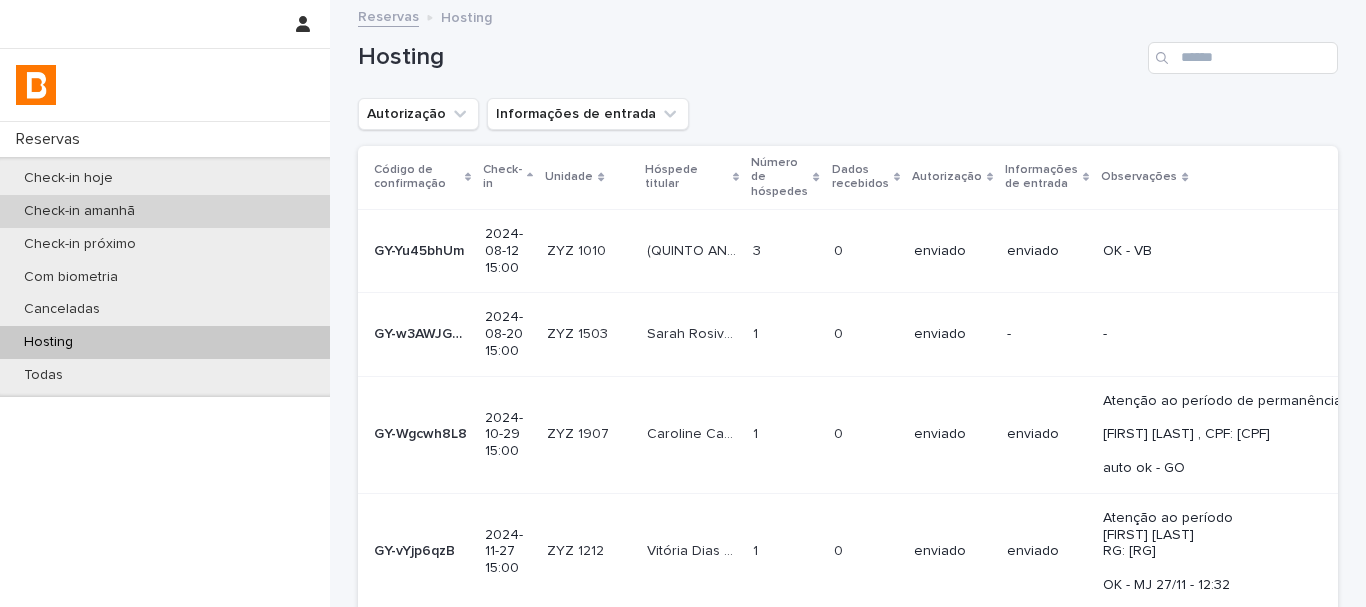 click on "Check-in amanhã" at bounding box center [165, 211] 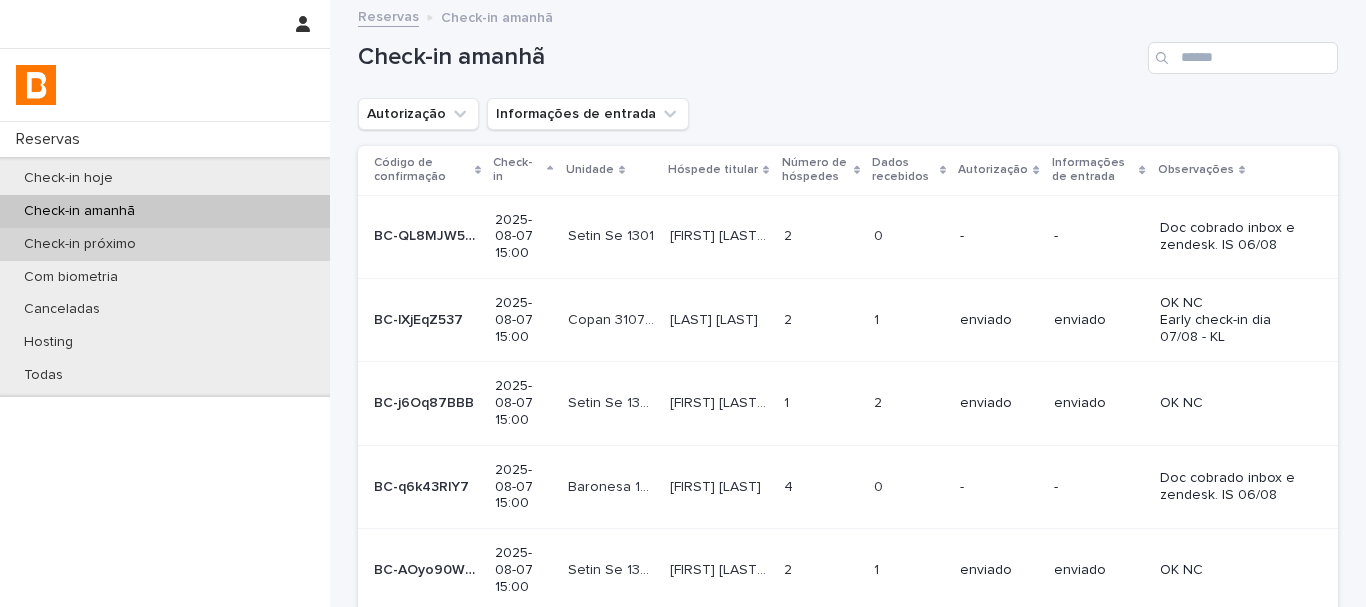 click on "Check-in próximo" at bounding box center (80, 244) 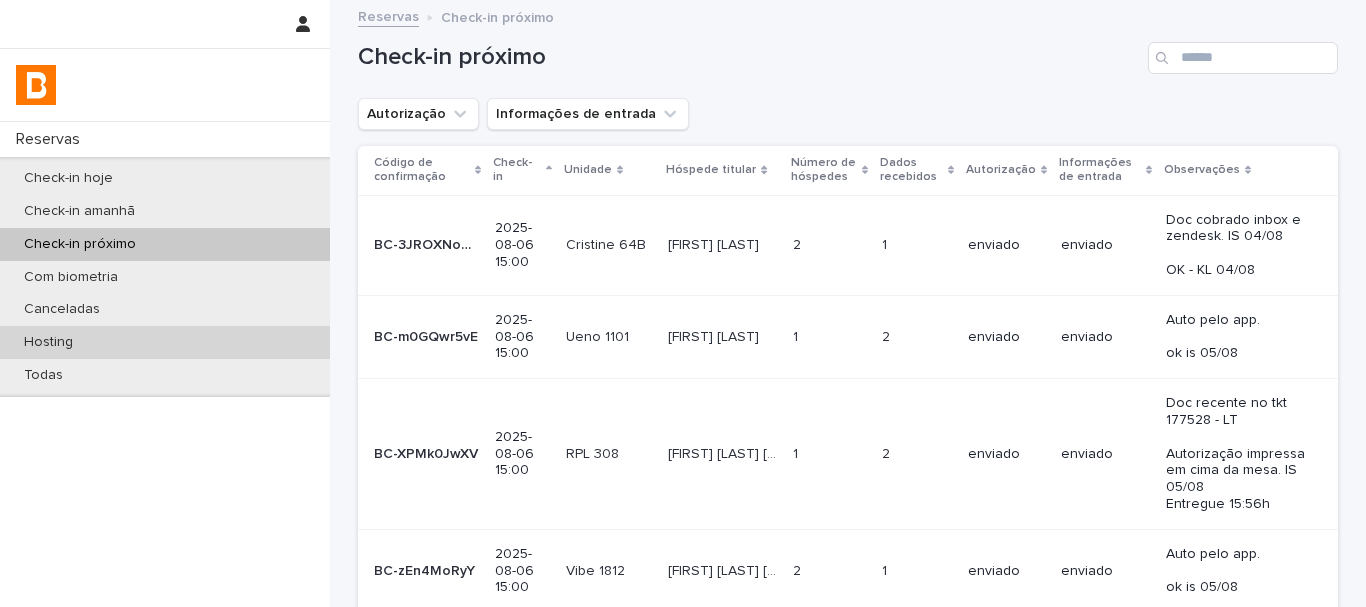 click on "Hosting" at bounding box center [48, 342] 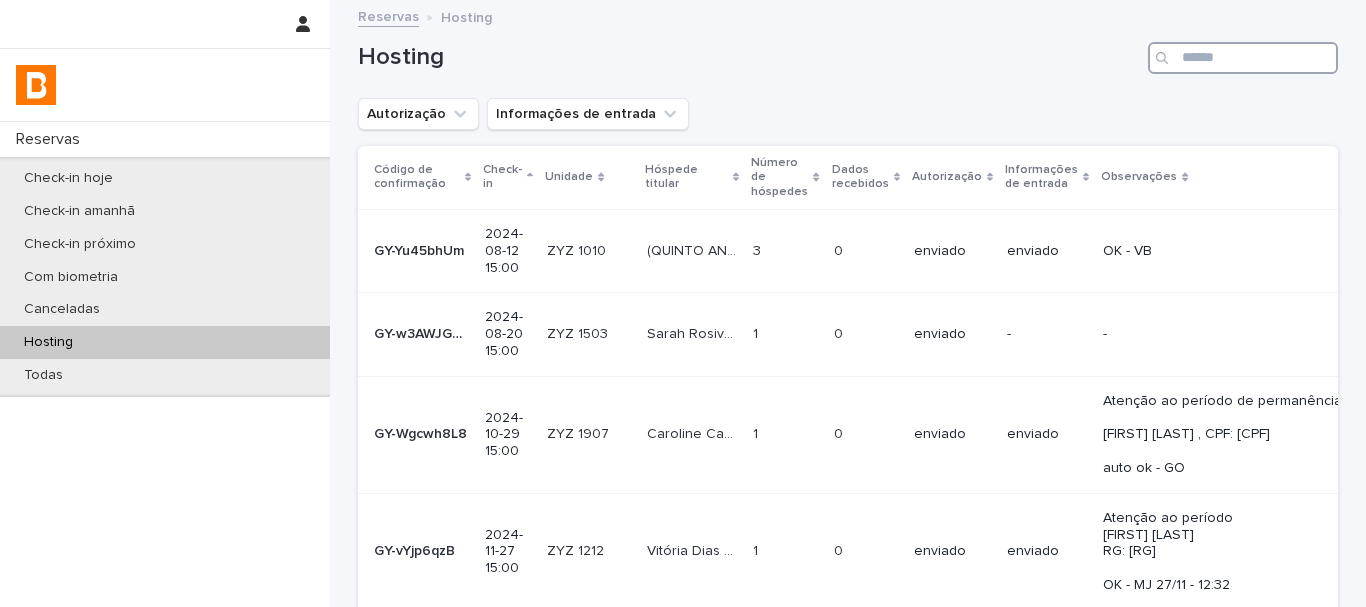 click at bounding box center (1243, 58) 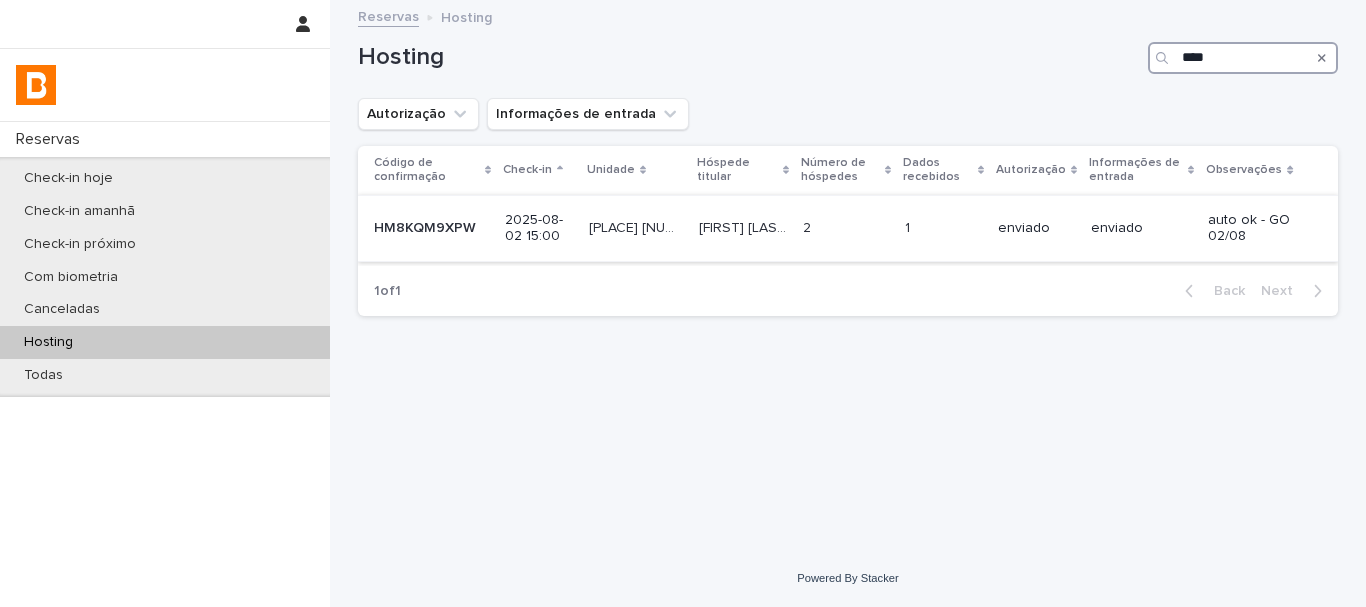 type on "****" 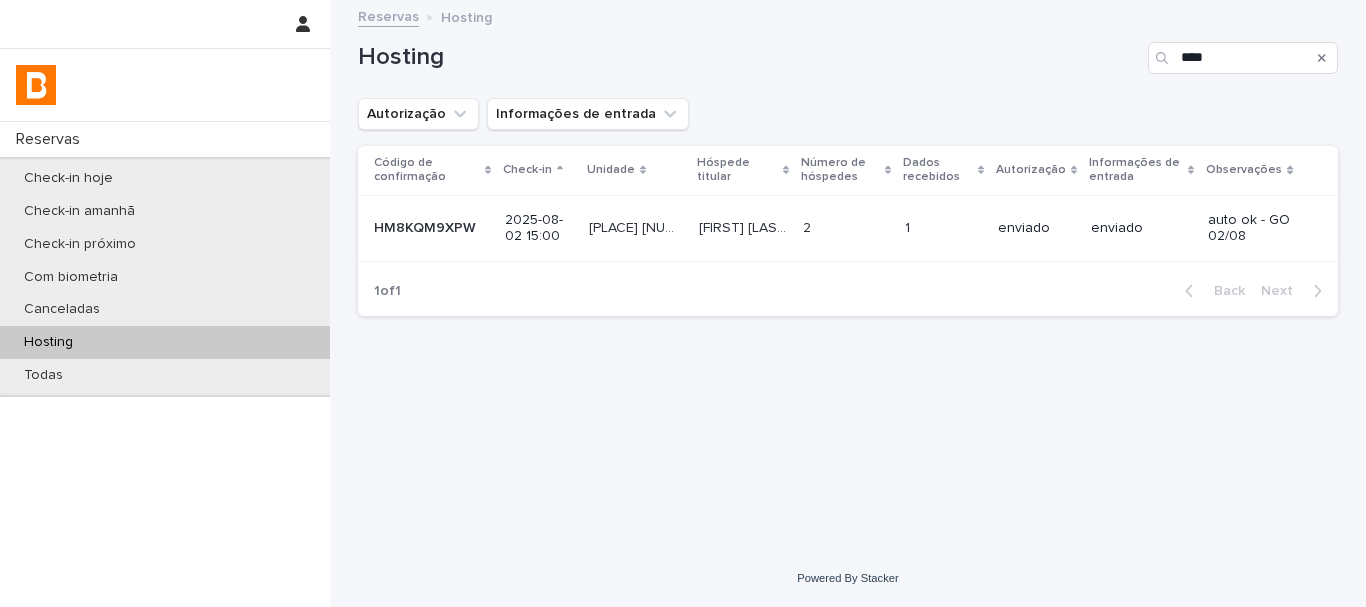 click on "1 1" at bounding box center [943, 228] 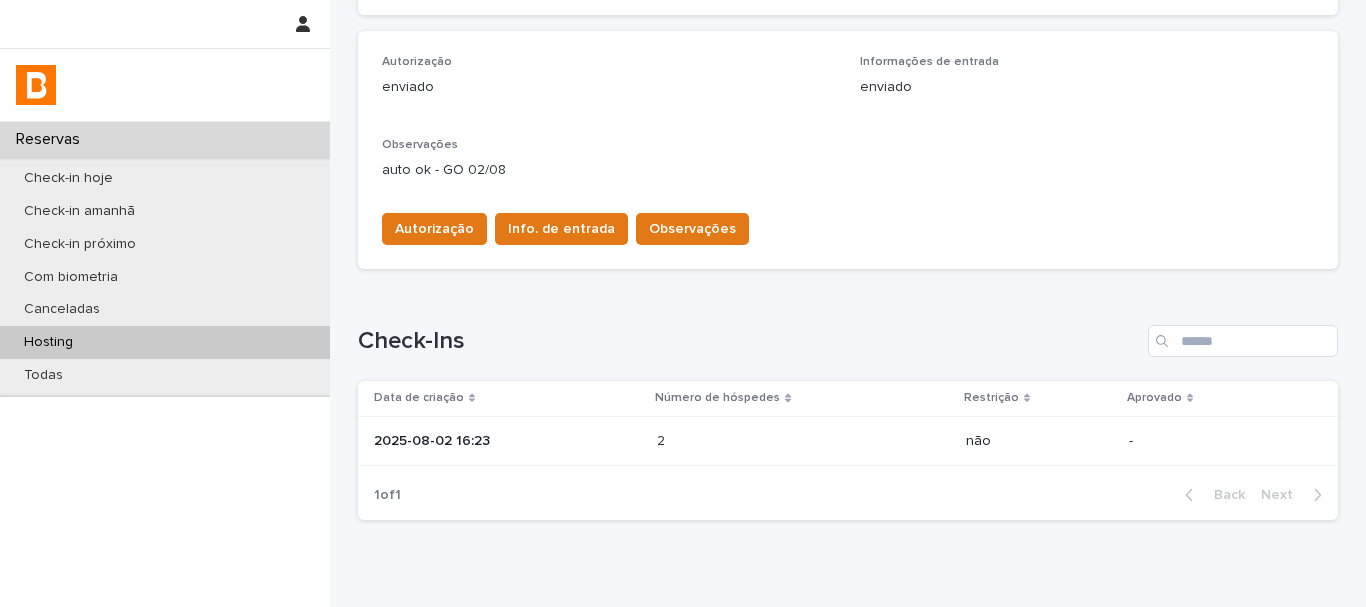scroll, scrollTop: 600, scrollLeft: 0, axis: vertical 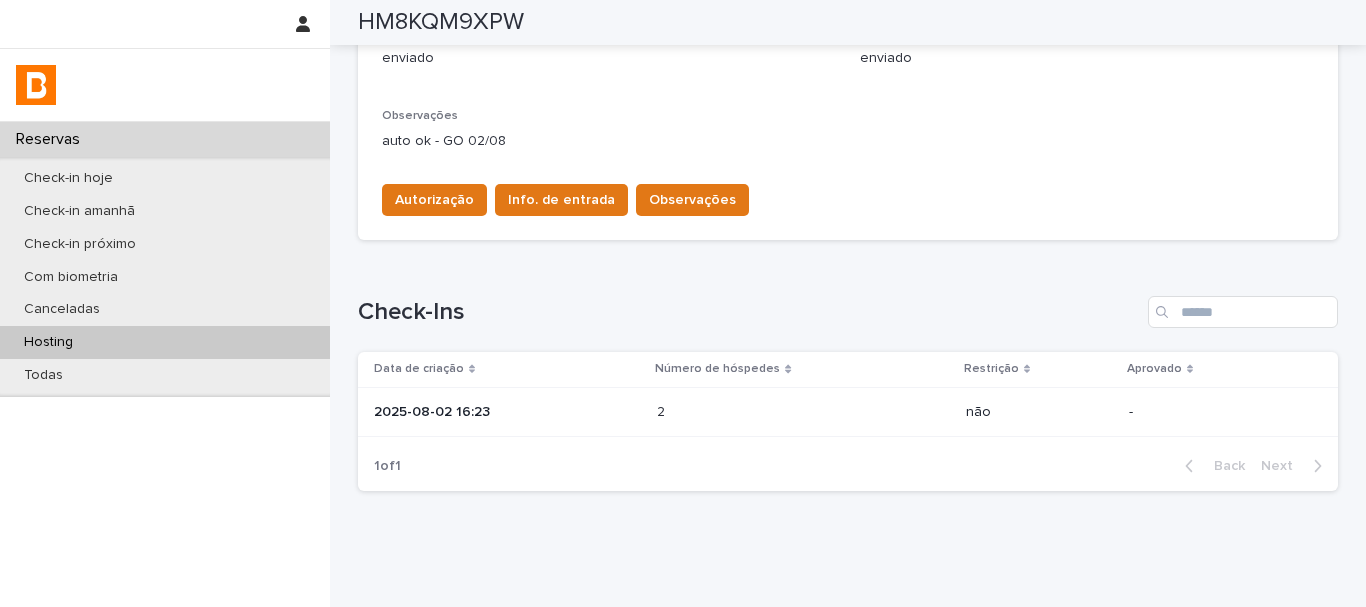 click on "2" at bounding box center [663, 410] 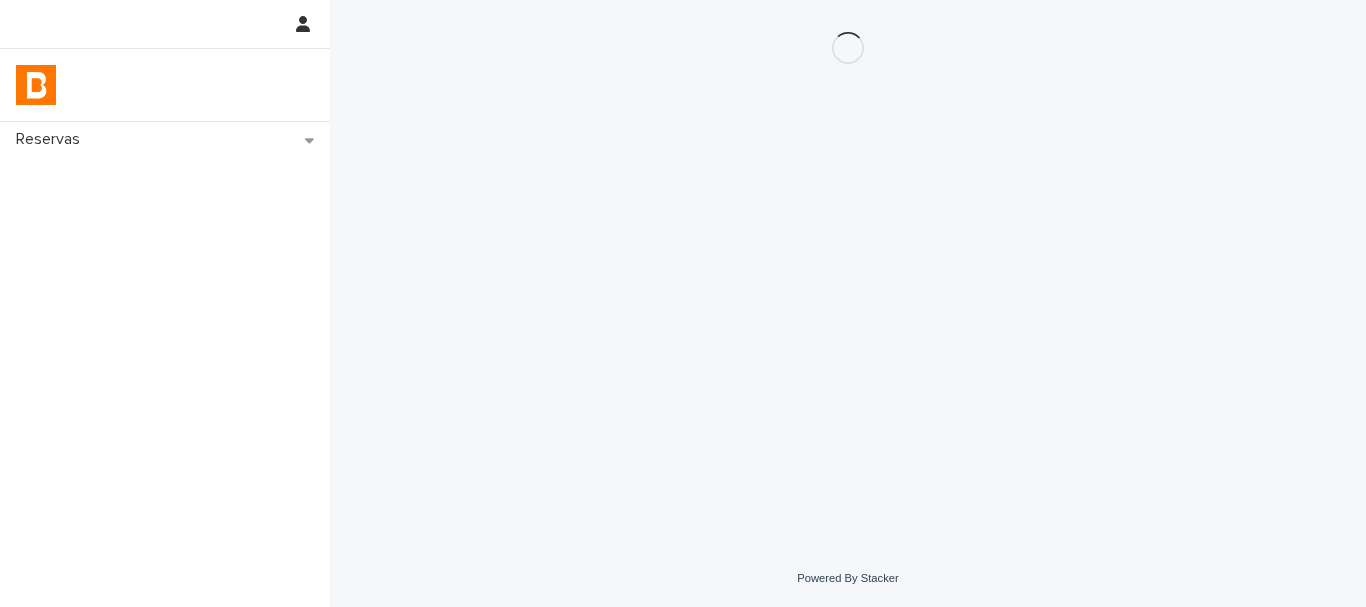 scroll, scrollTop: 0, scrollLeft: 0, axis: both 